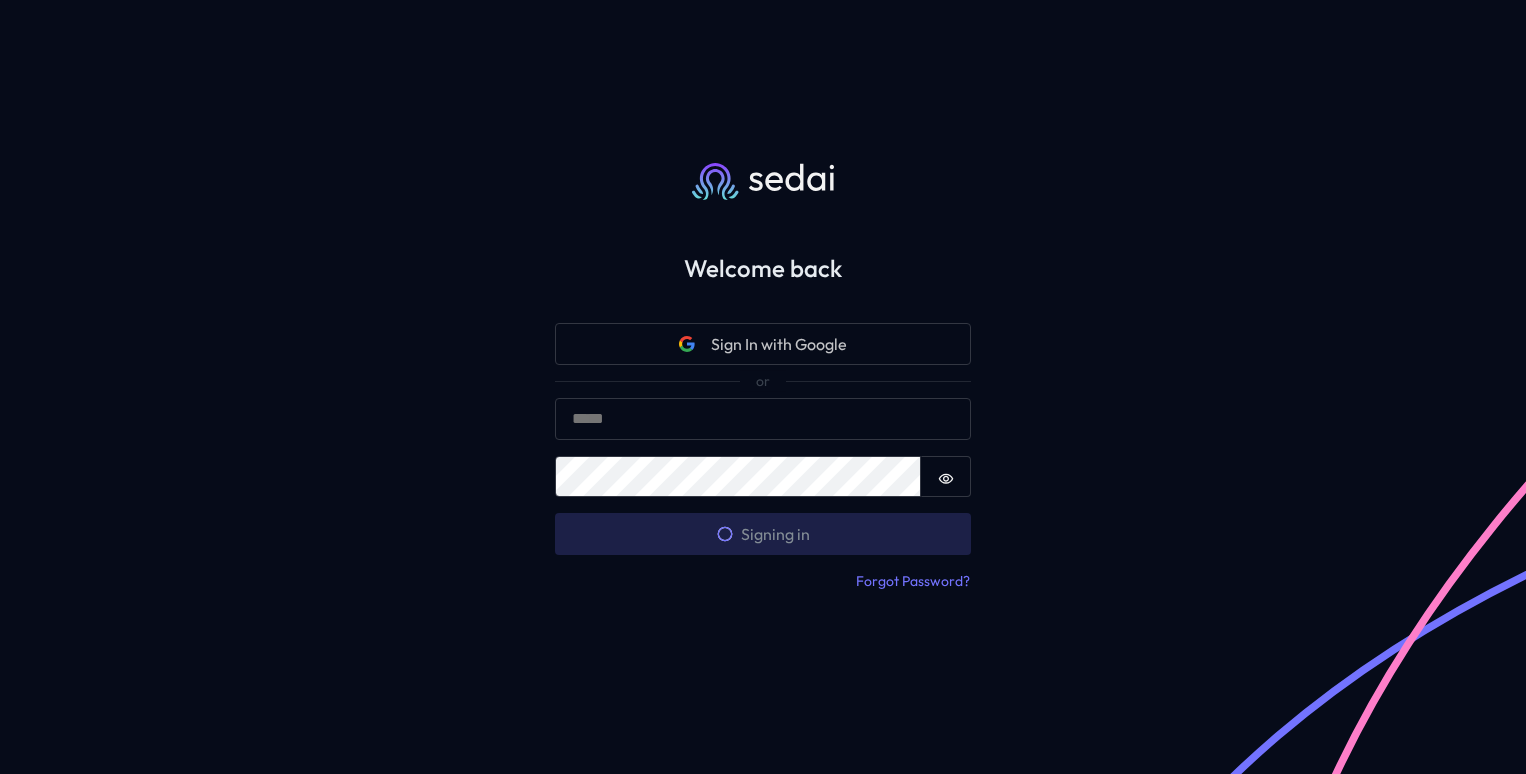 scroll, scrollTop: 0, scrollLeft: 0, axis: both 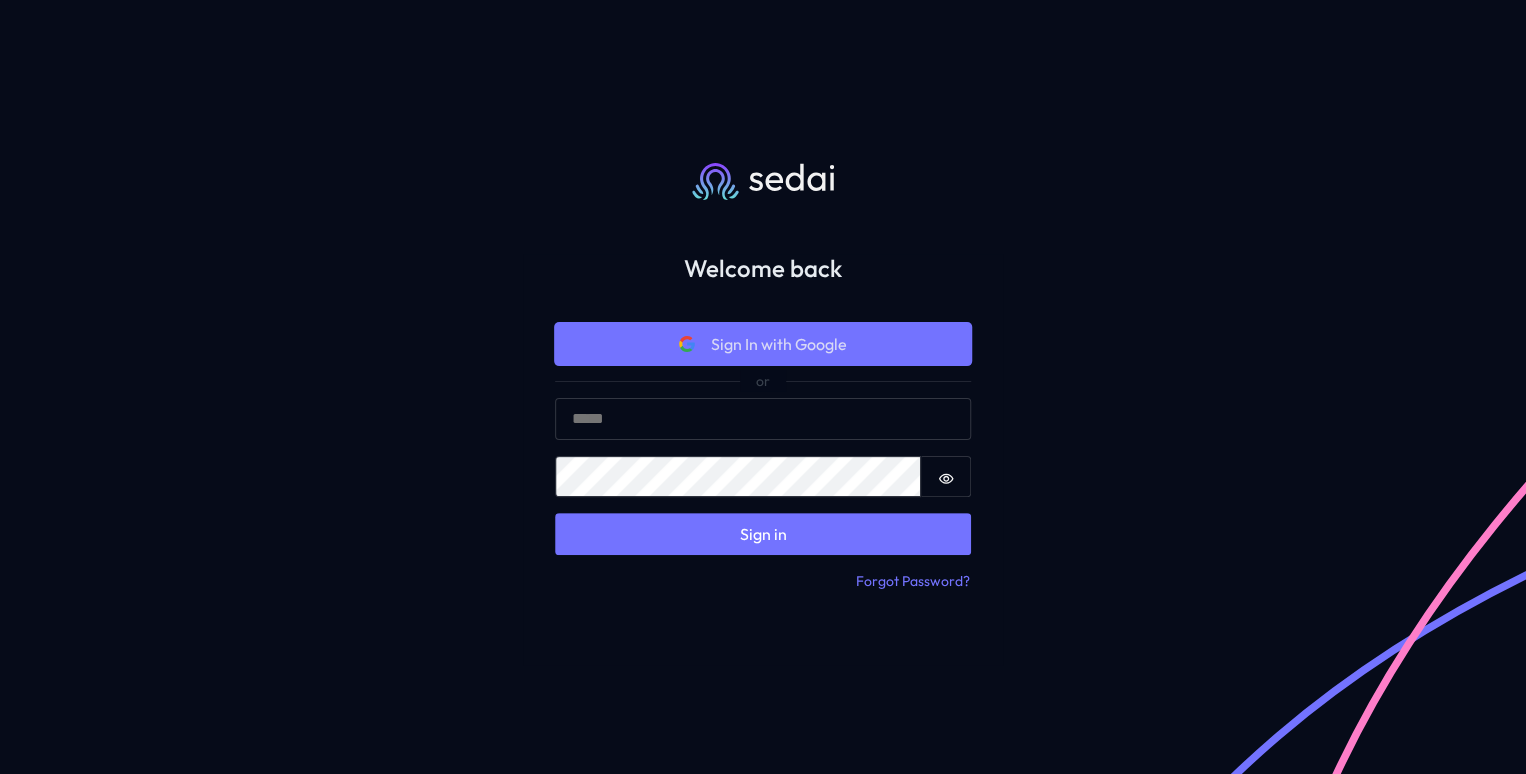 click on "Sign In with Google" at bounding box center [763, 344] 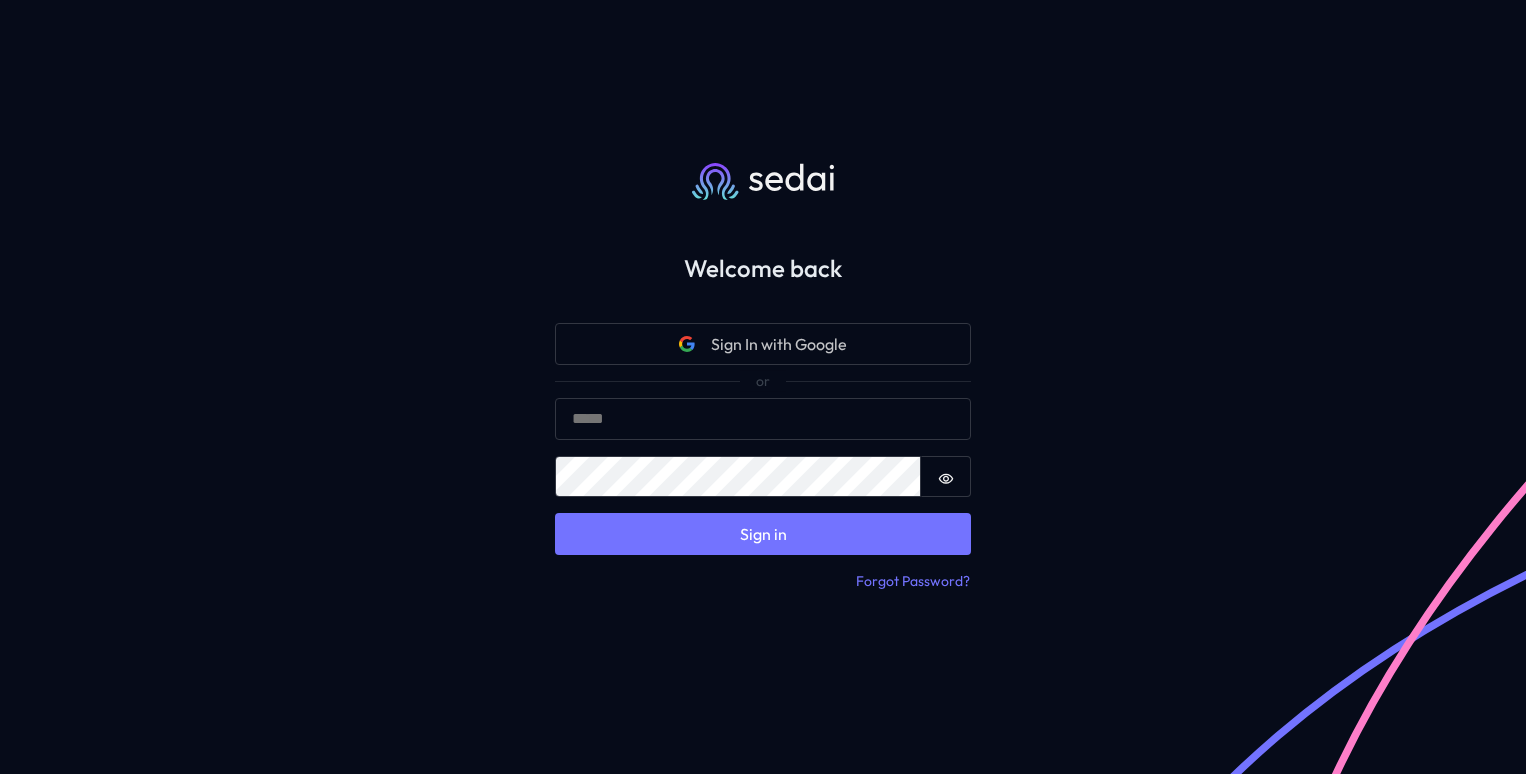 scroll, scrollTop: 0, scrollLeft: 0, axis: both 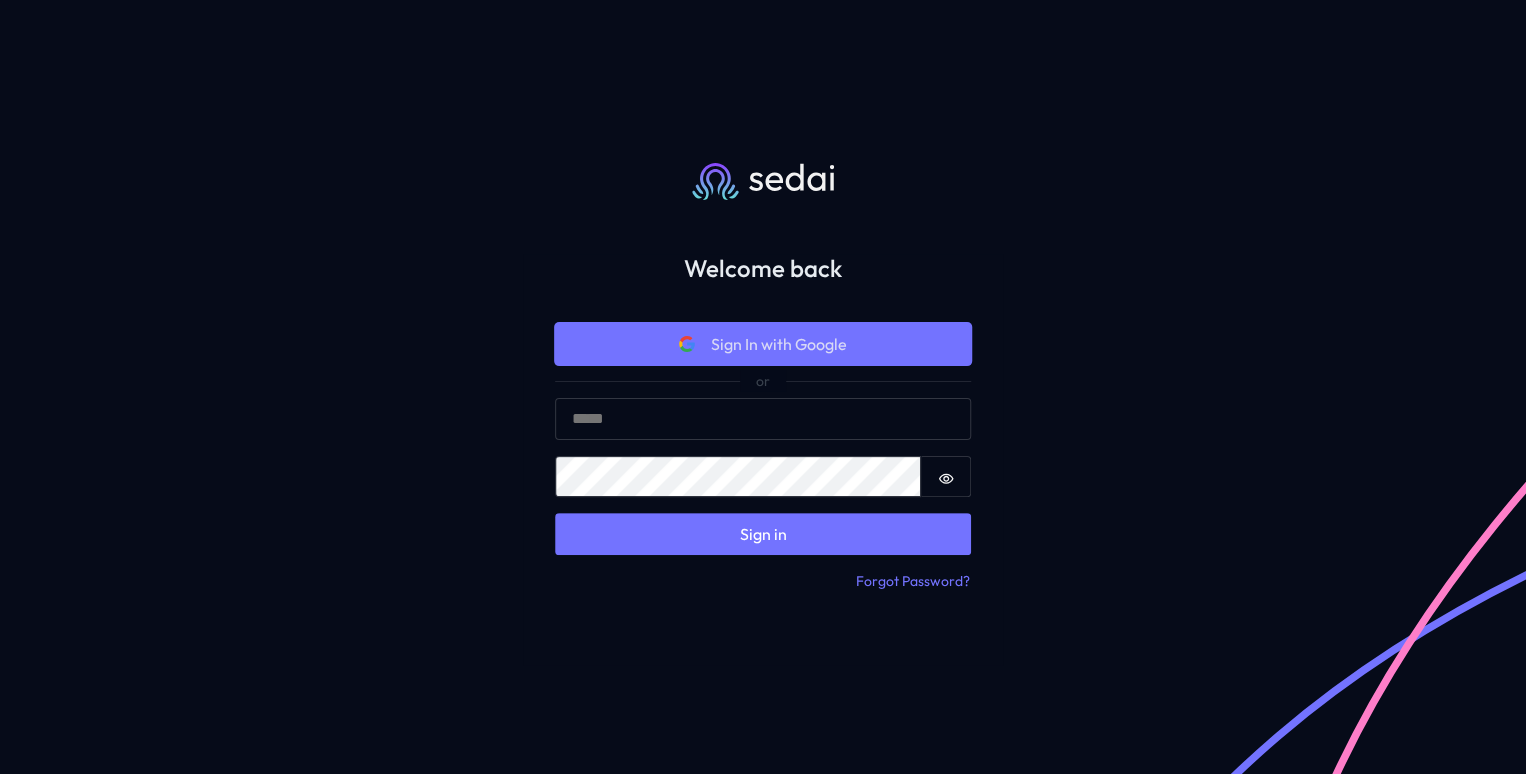 click on "Sign In with Google" at bounding box center (779, 344) 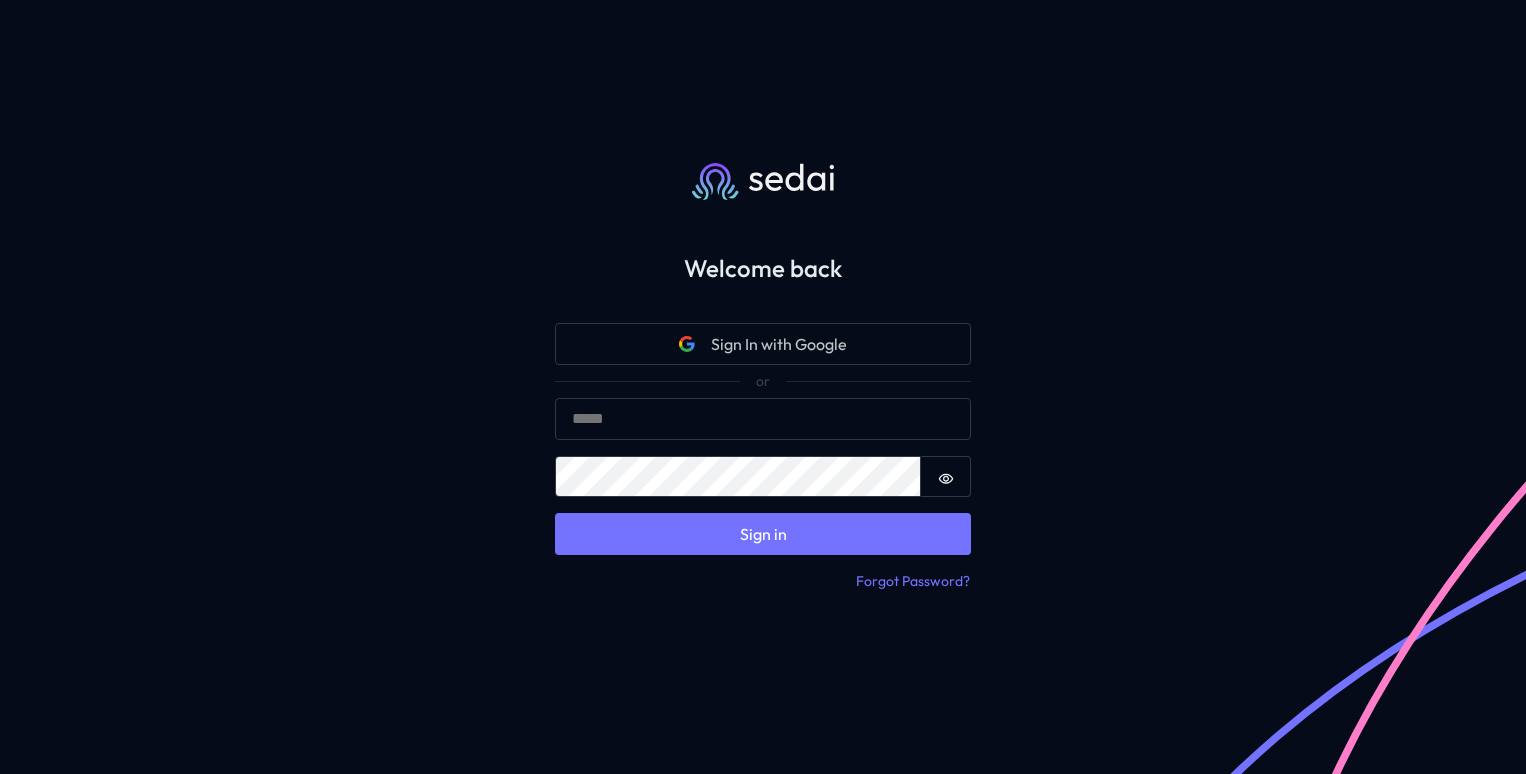 scroll, scrollTop: 0, scrollLeft: 0, axis: both 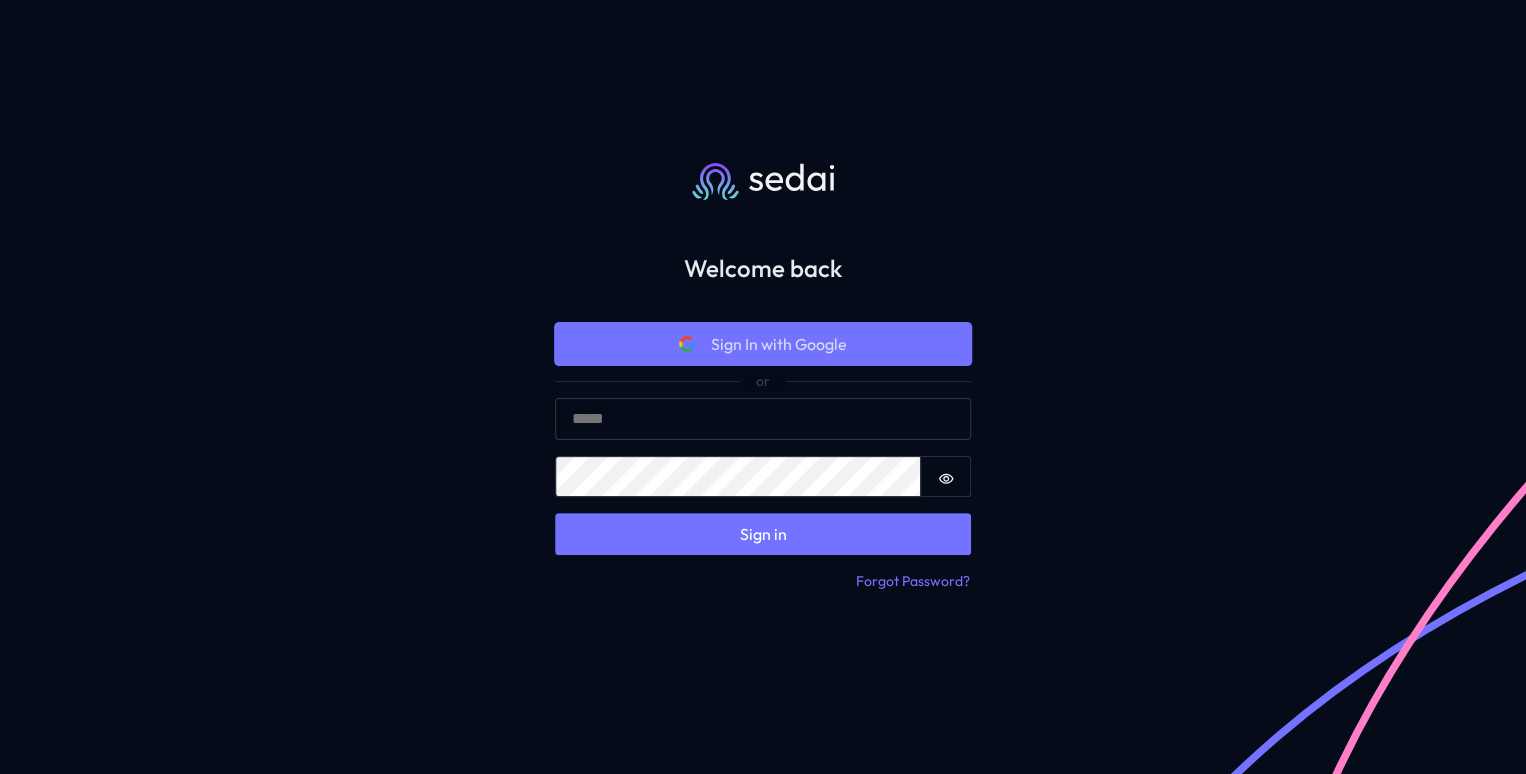 click on "Sign In with Google" at bounding box center [763, 344] 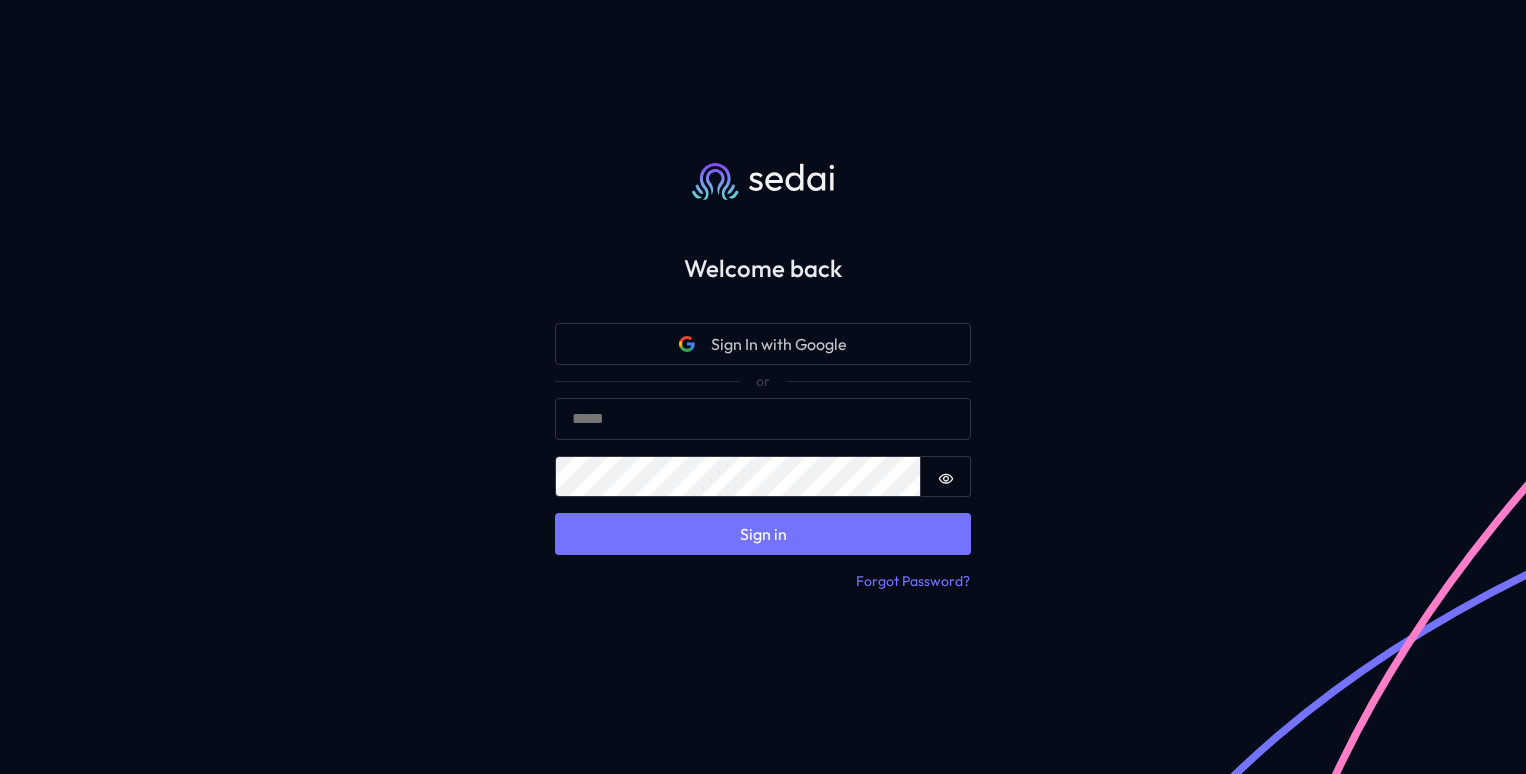 scroll, scrollTop: 0, scrollLeft: 0, axis: both 